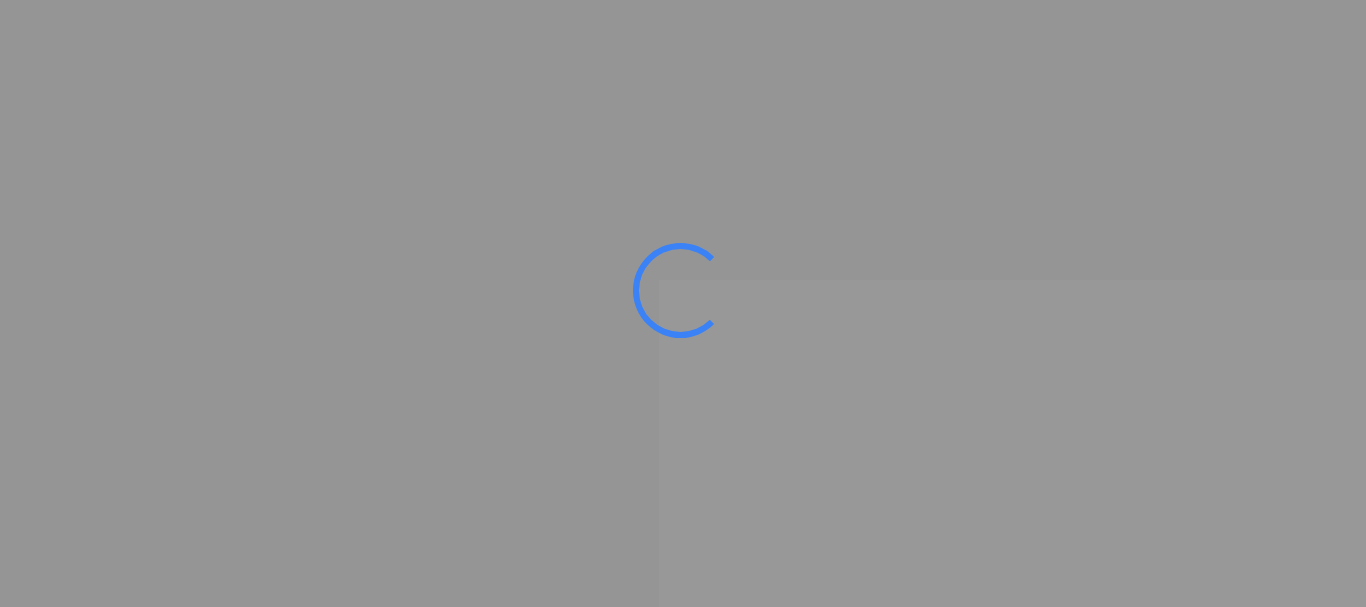 scroll, scrollTop: 0, scrollLeft: 0, axis: both 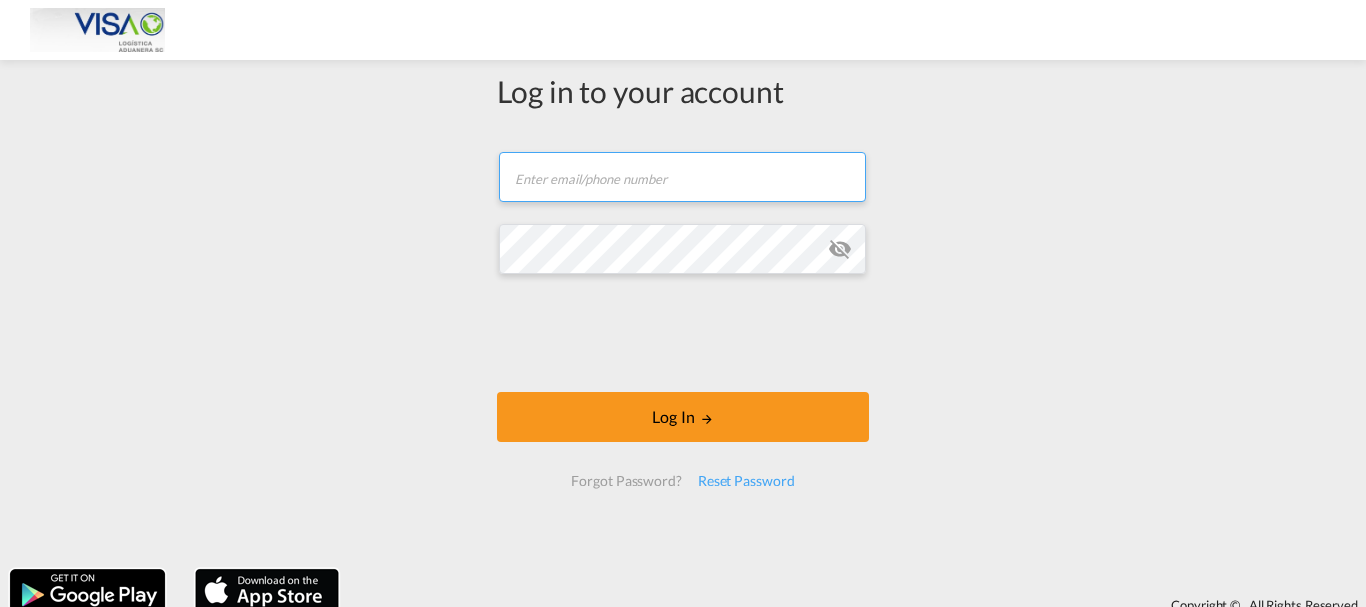 click at bounding box center [682, 177] 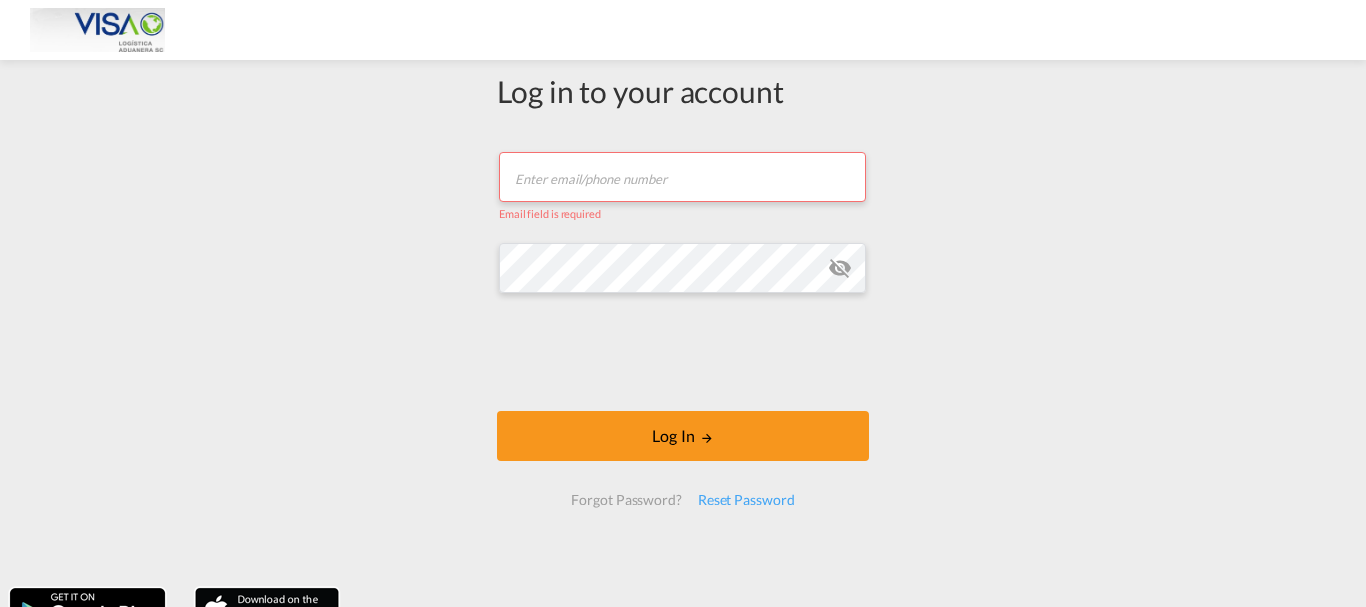click at bounding box center (682, 177) 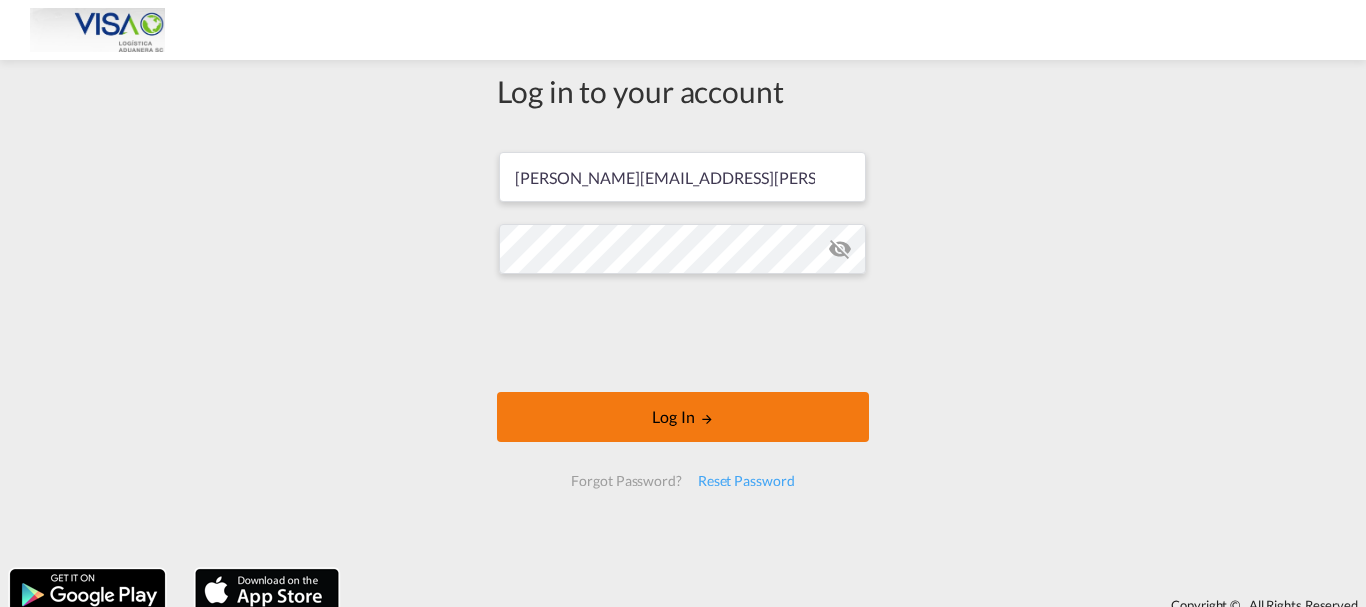 click on "Log In" at bounding box center [683, 417] 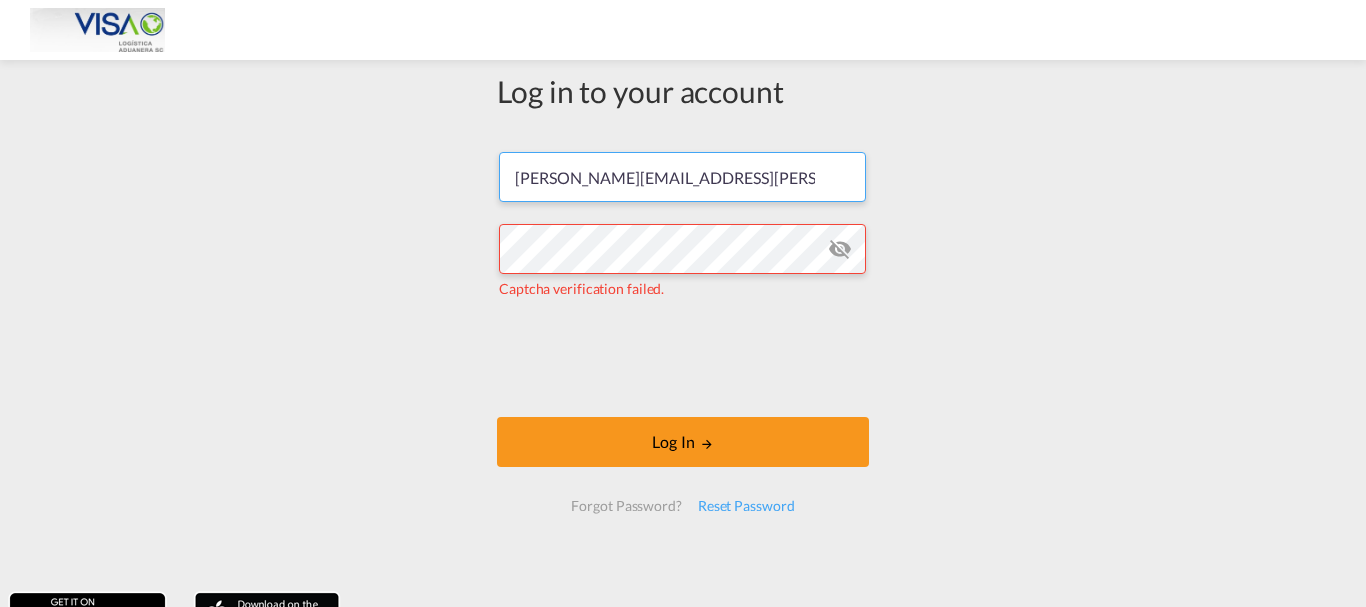 drag, startPoint x: 747, startPoint y: 186, endPoint x: 478, endPoint y: 185, distance: 269.00186 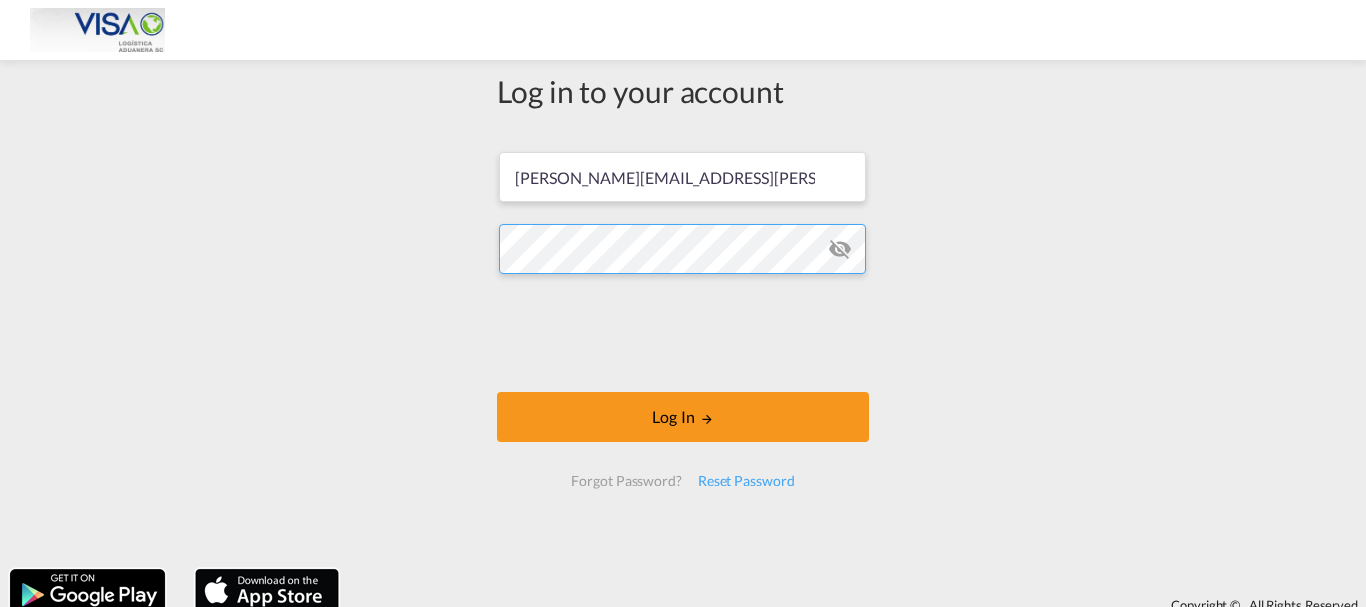 click on "Log in to your account [PERSON_NAME][EMAIL_ADDRESS][PERSON_NAME][DOMAIN_NAME]
Log In
Forgot Password?
Reset Password" at bounding box center (683, 314) 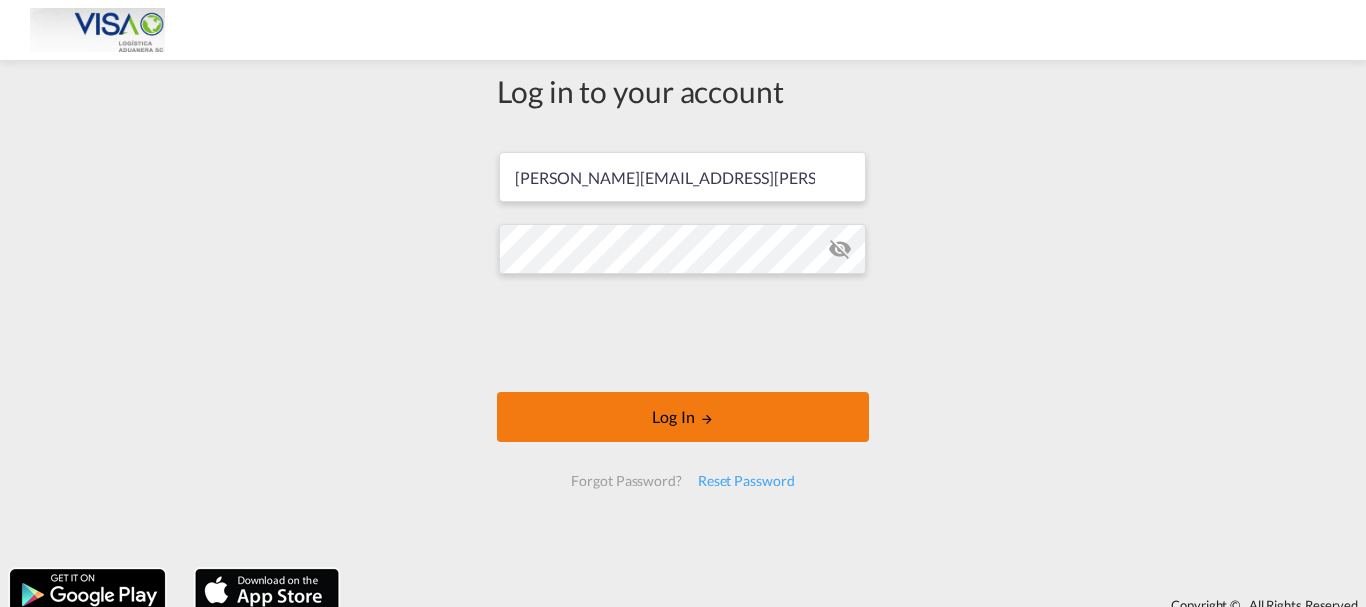 drag, startPoint x: 618, startPoint y: 395, endPoint x: 619, endPoint y: 405, distance: 10.049875 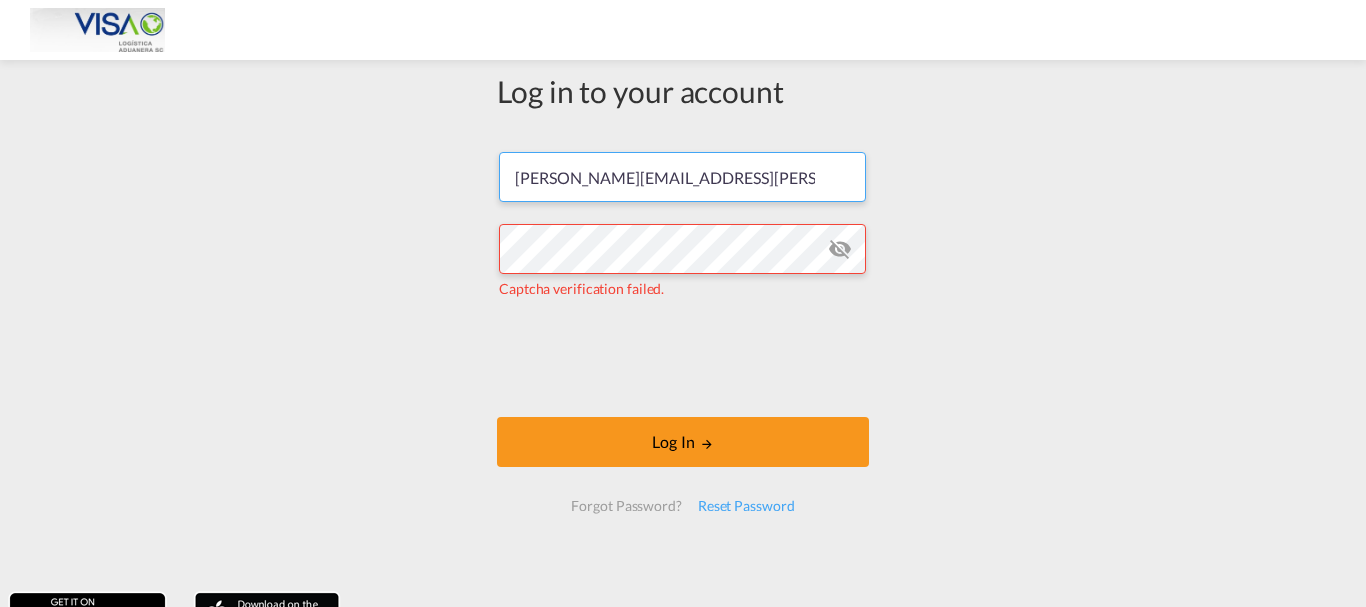 drag, startPoint x: 775, startPoint y: 184, endPoint x: 448, endPoint y: 178, distance: 327.05505 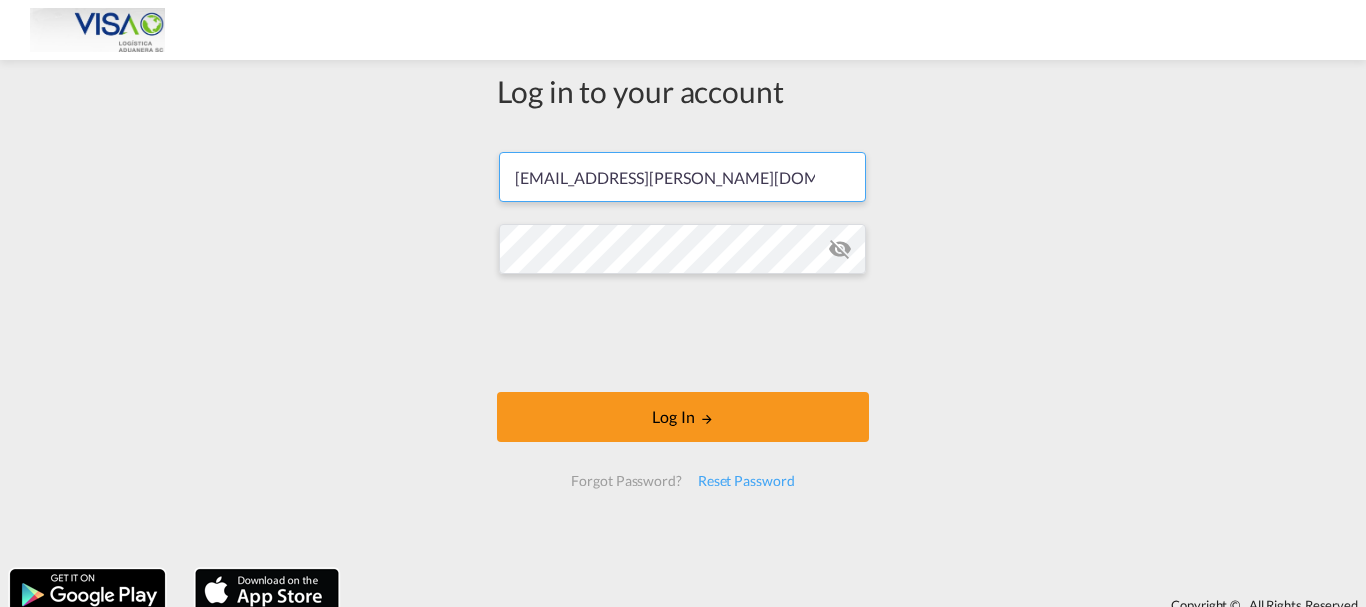 type on "[EMAIL_ADDRESS][PERSON_NAME][DOMAIN_NAME]" 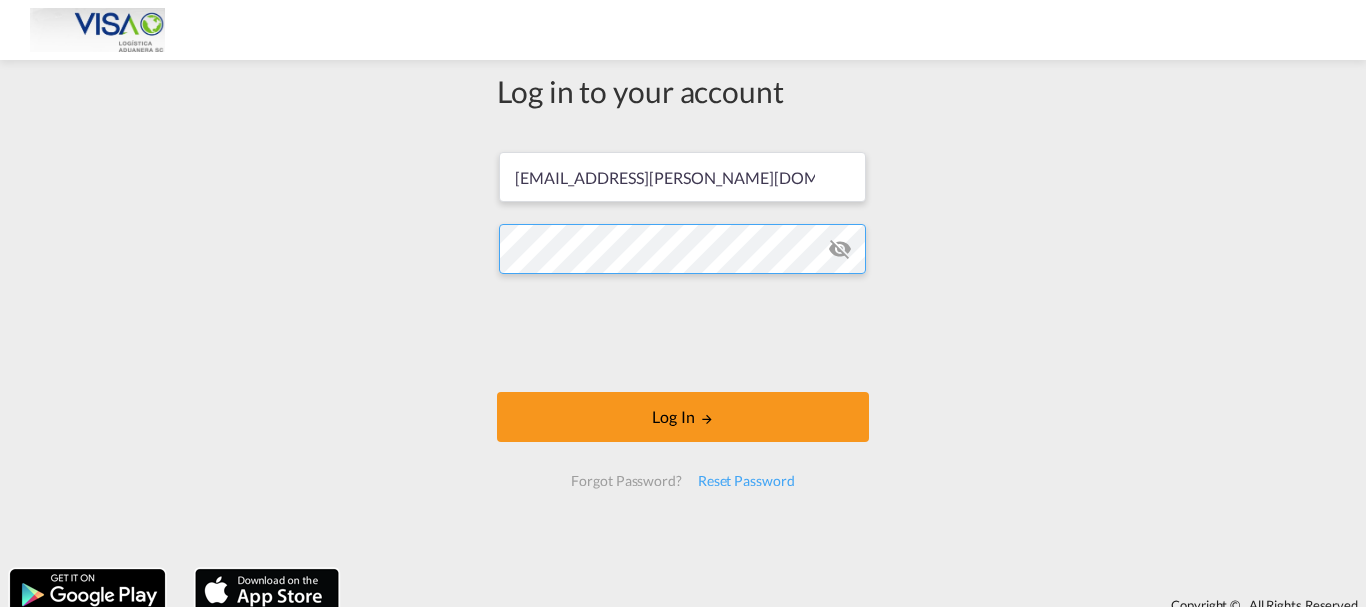 click on "Log in to your account [EMAIL_ADDRESS][PERSON_NAME][DOMAIN_NAME]
Log In
Forgot Password?
Reset Password" at bounding box center [683, 314] 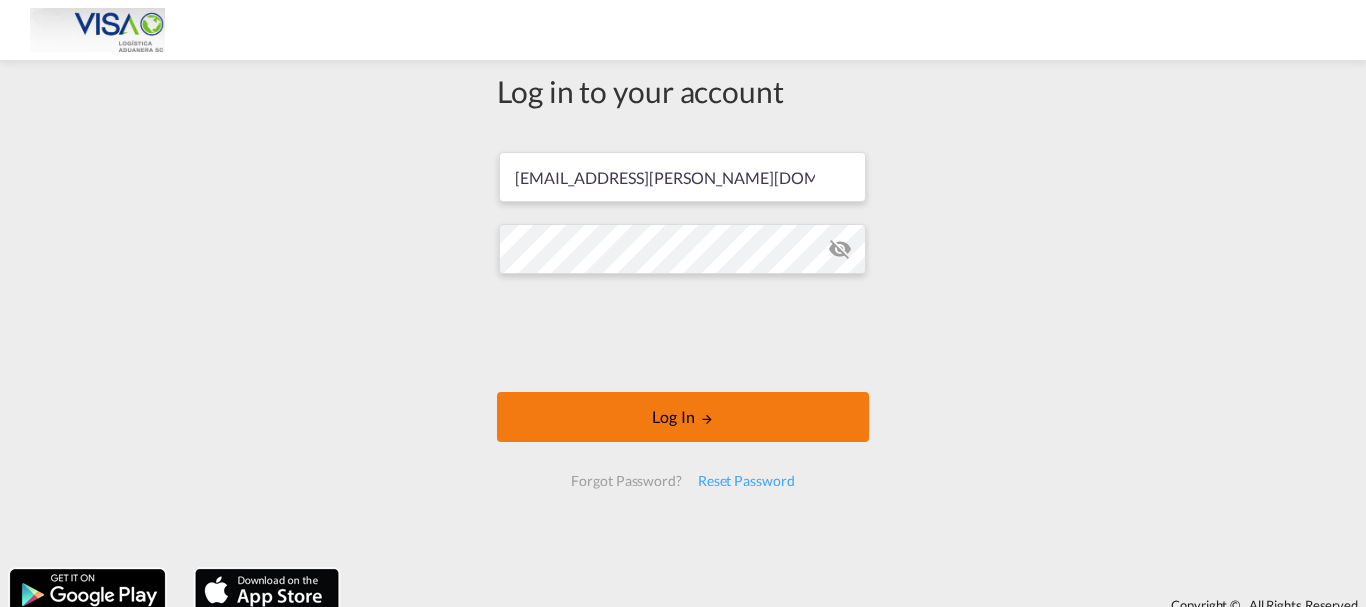 click on "Log In" at bounding box center [683, 417] 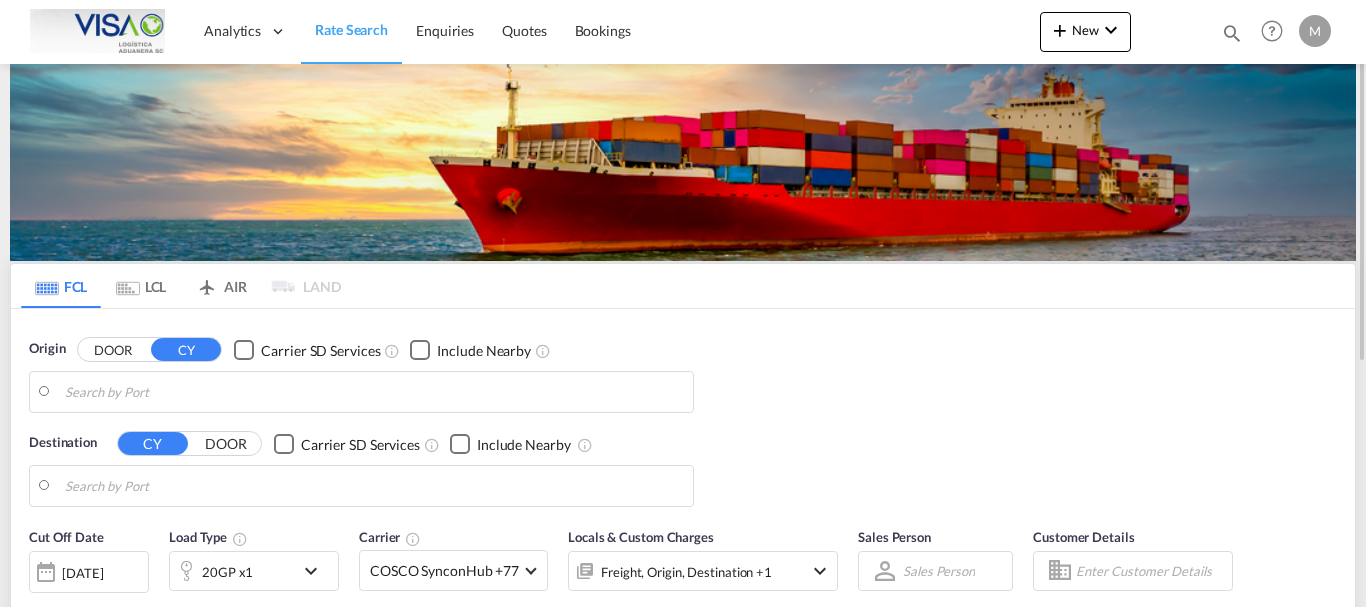 type on "Manzanillo, MXZLO" 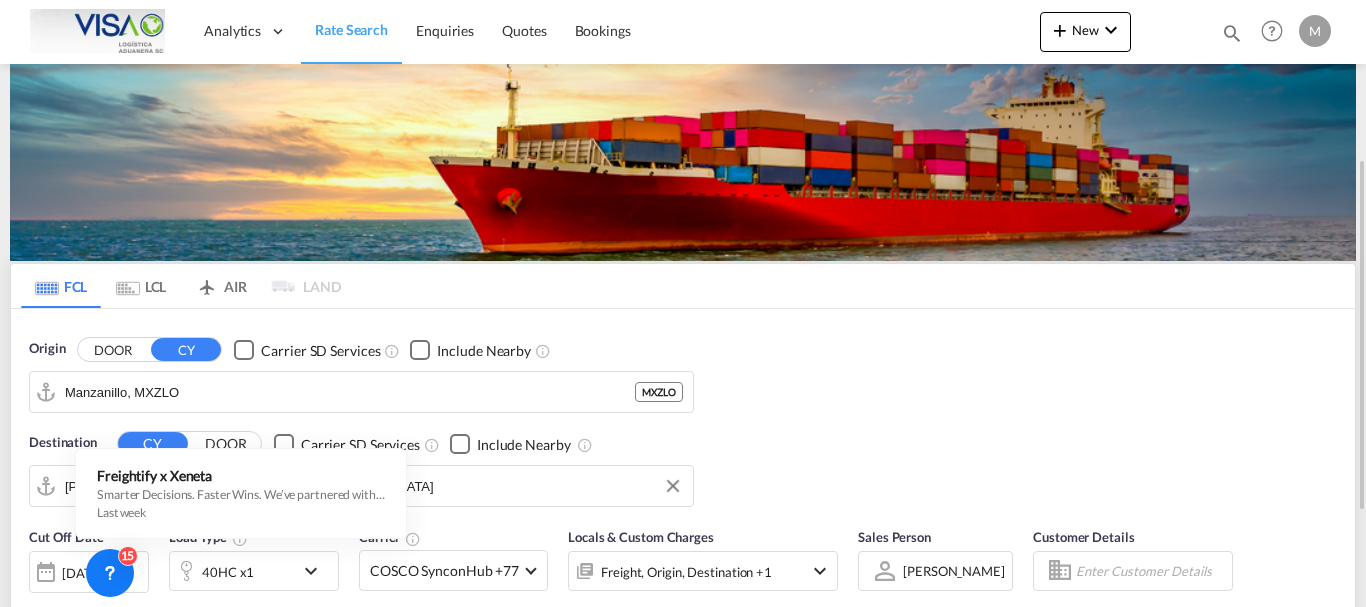 scroll, scrollTop: 100, scrollLeft: 0, axis: vertical 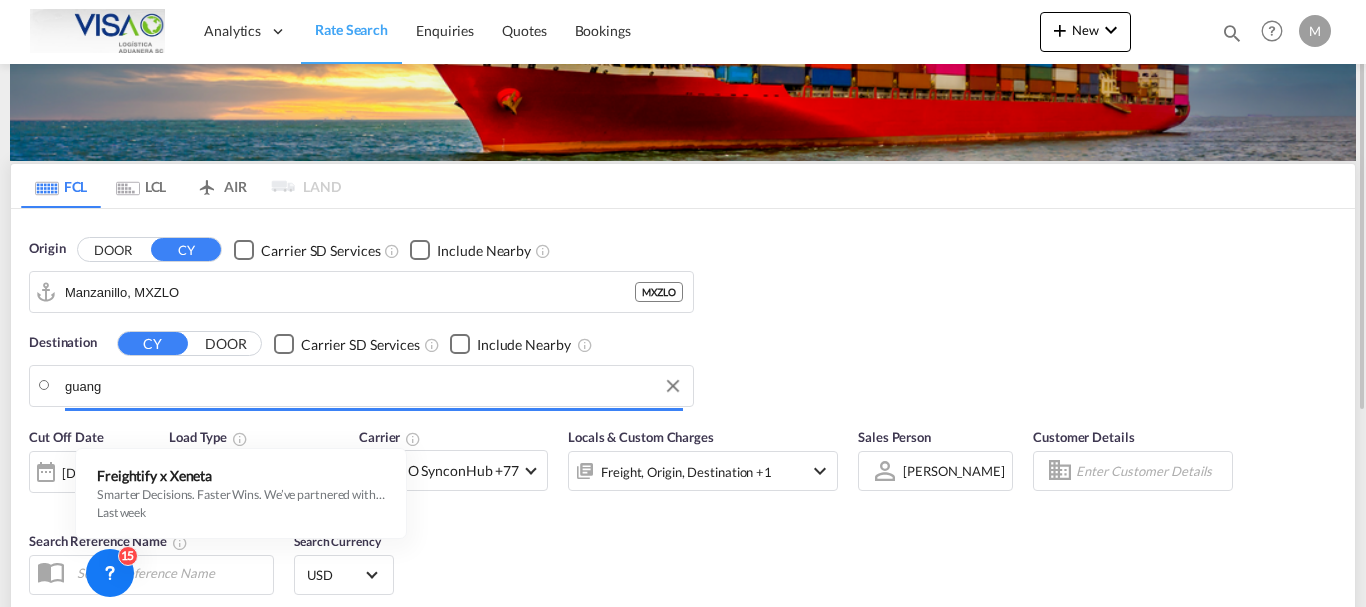 drag, startPoint x: 476, startPoint y: 400, endPoint x: 294, endPoint y: 403, distance: 182.02472 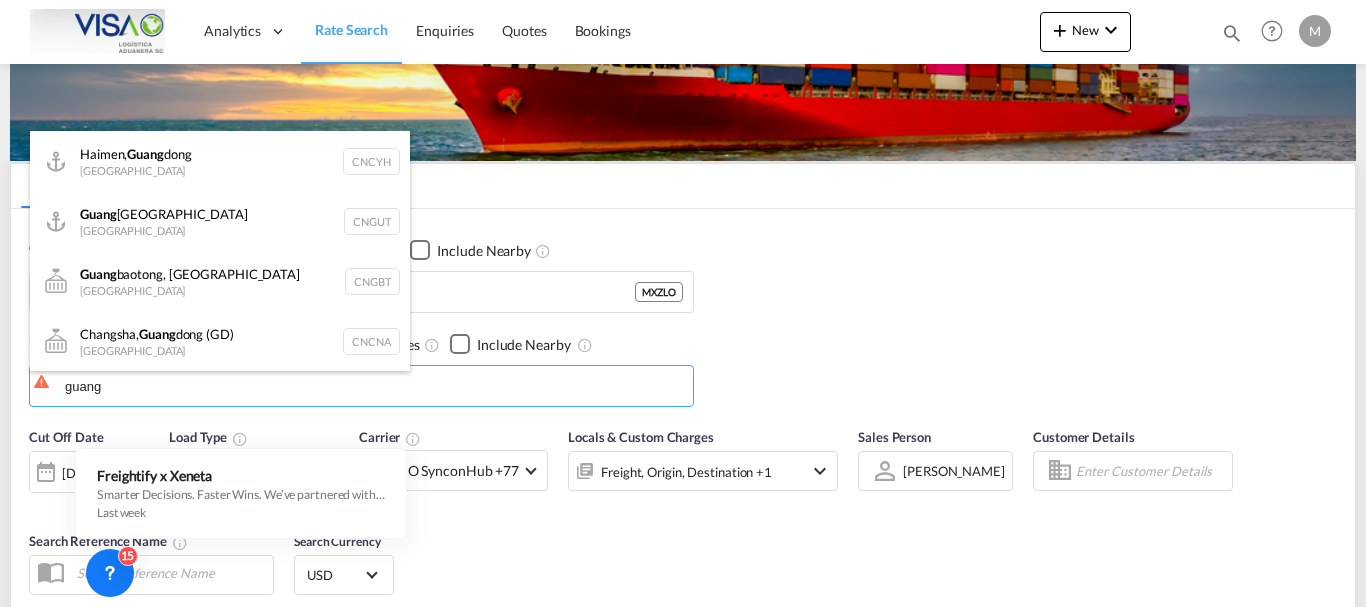 drag, startPoint x: 158, startPoint y: 386, endPoint x: 15, endPoint y: 391, distance: 143.08739 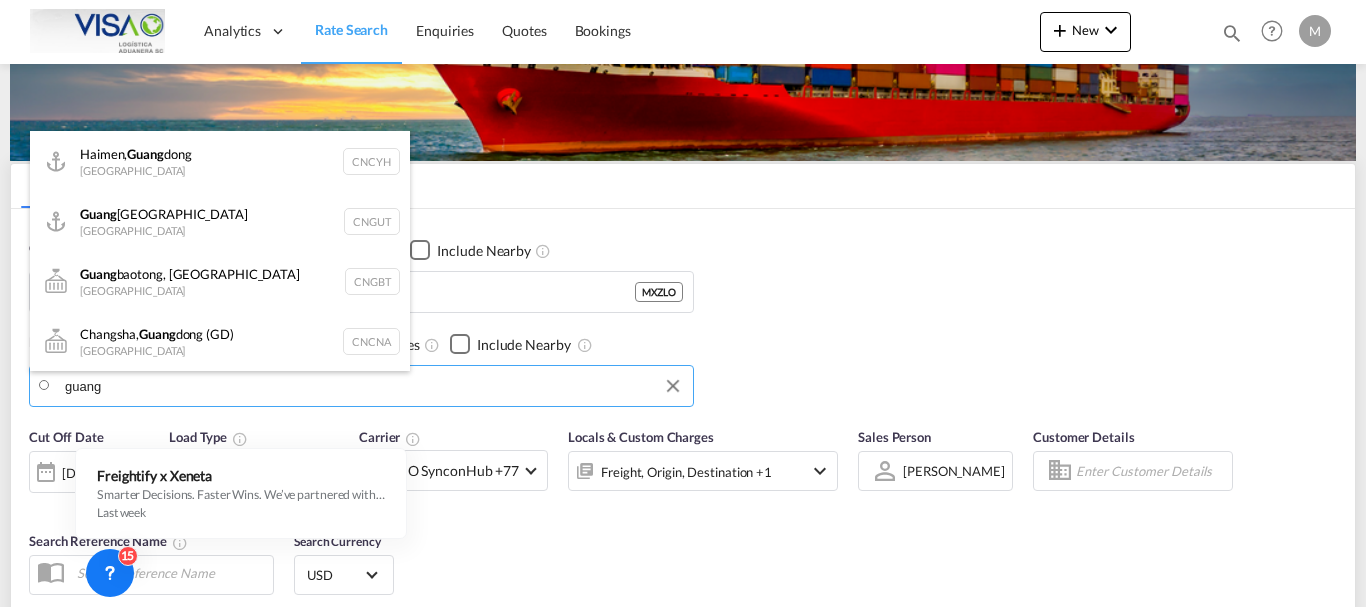 drag, startPoint x: 119, startPoint y: 376, endPoint x: 152, endPoint y: 384, distance: 33.955853 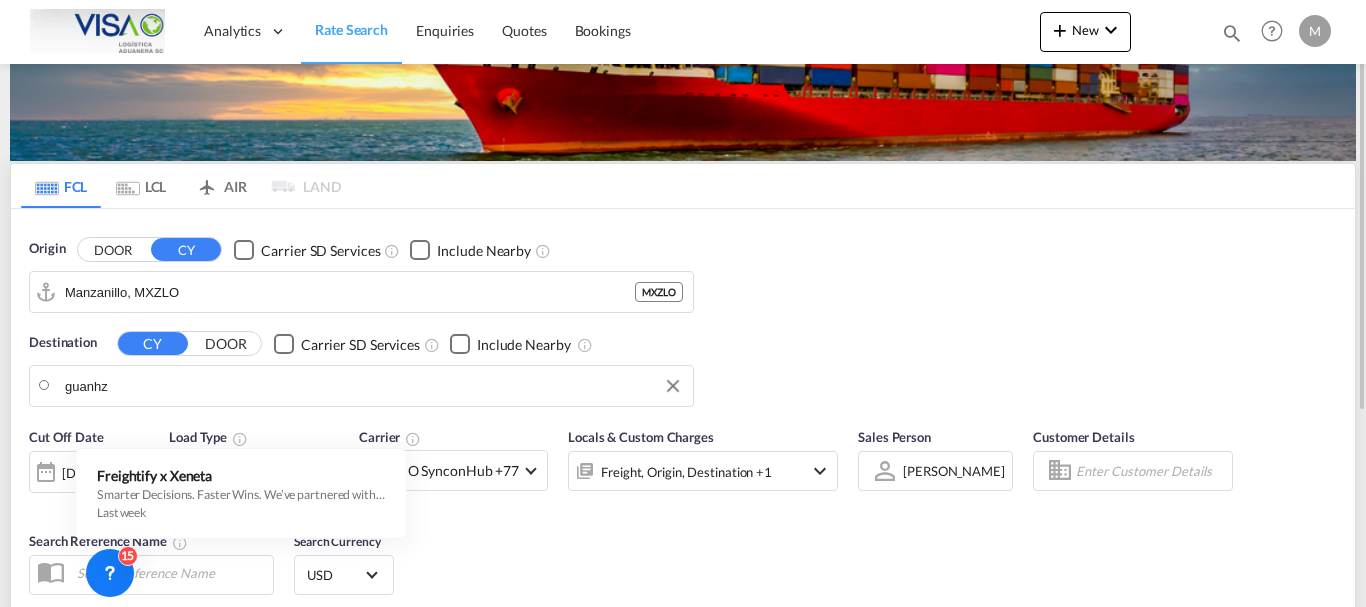 drag, startPoint x: 202, startPoint y: 380, endPoint x: 130, endPoint y: 403, distance: 75.58439 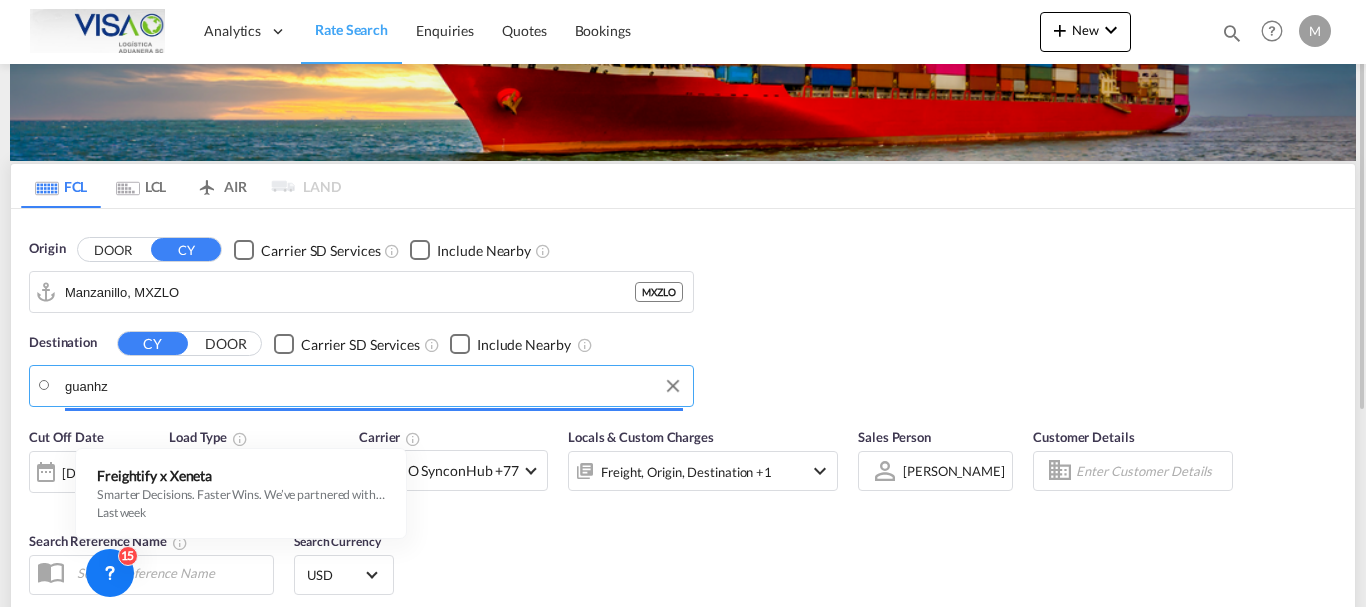 click on "guanhz" at bounding box center [374, 386] 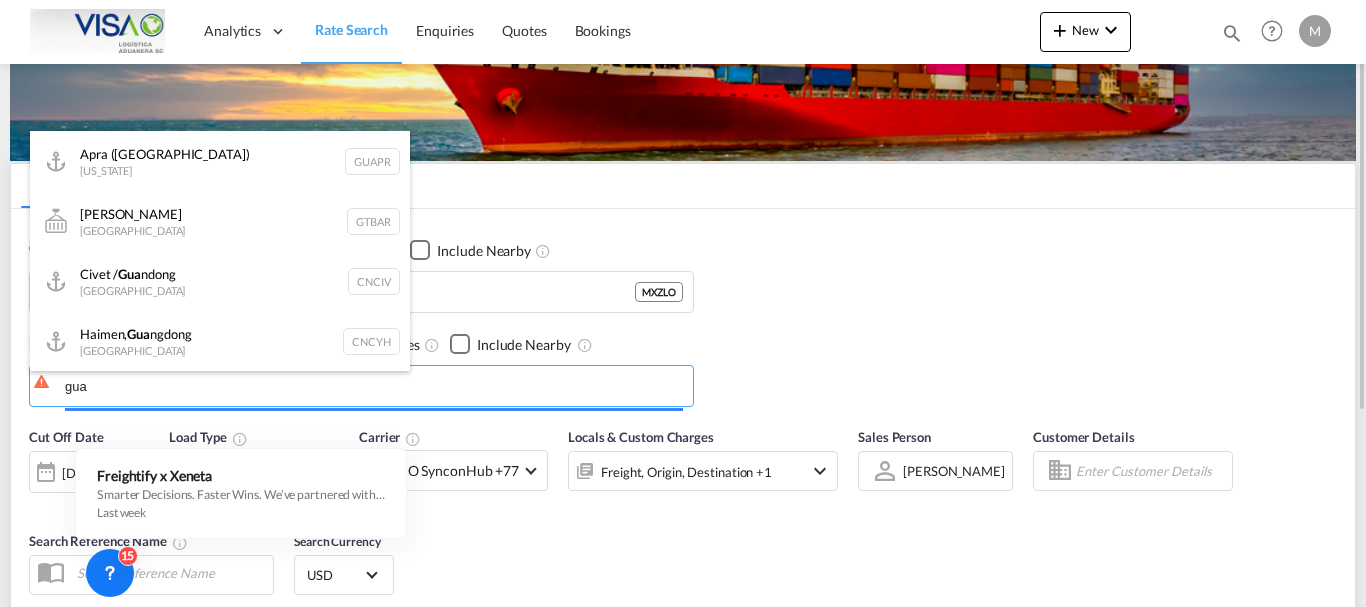 drag, startPoint x: 473, startPoint y: 389, endPoint x: 234, endPoint y: 373, distance: 239.53497 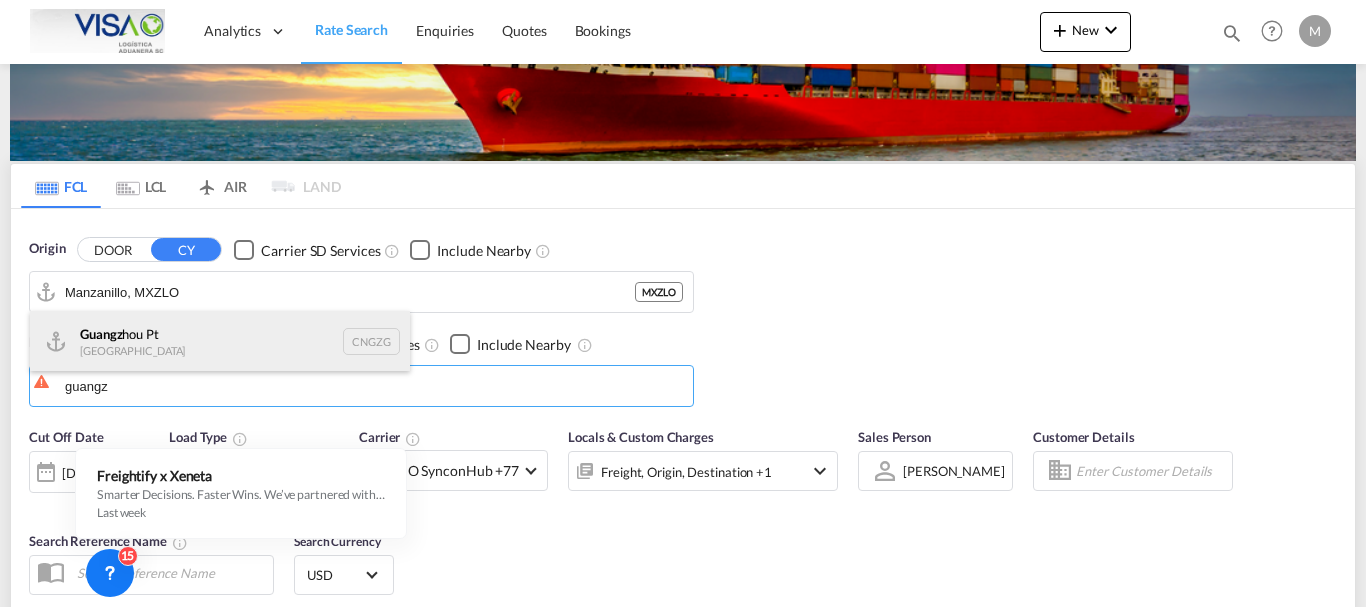click on "Guangz hou Pt
China
CNGZG" at bounding box center [220, 341] 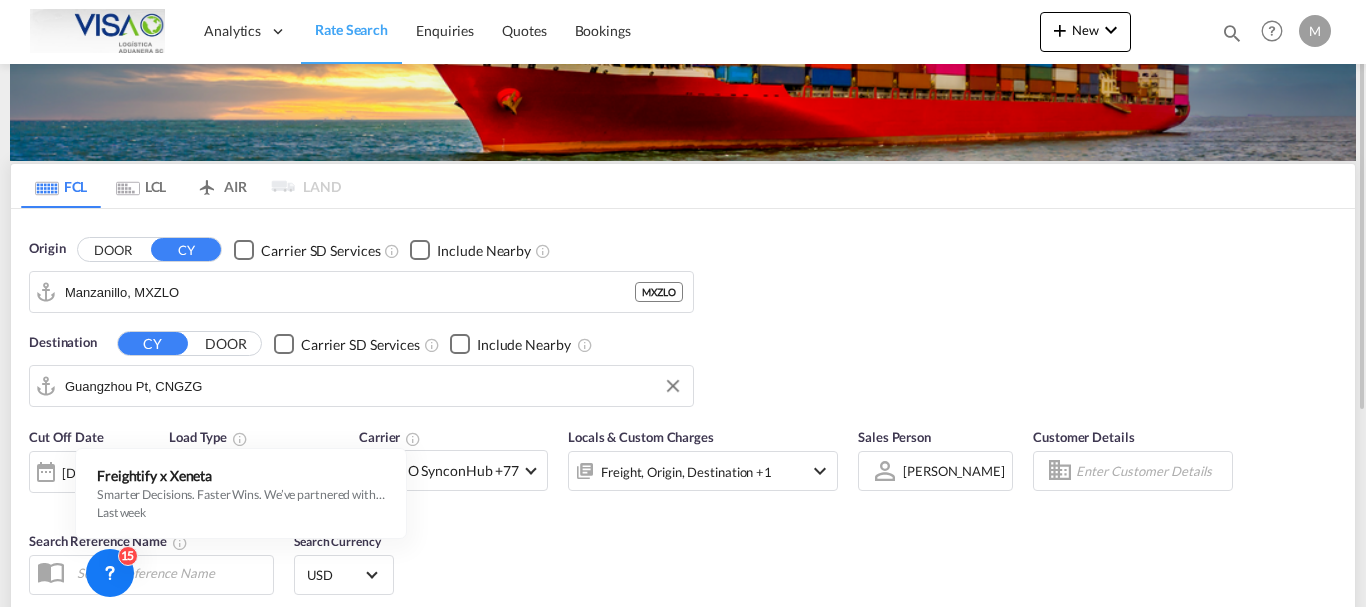 click on "Origin   DOOR
CY
Carrier SD Services Include Nearby
Manzanillo, MXZLO
MXZLO
Destination
CY   DOOR Carrier SD Services Include Nearby
Guangzhou Pt, CNGZG" at bounding box center [683, 313] 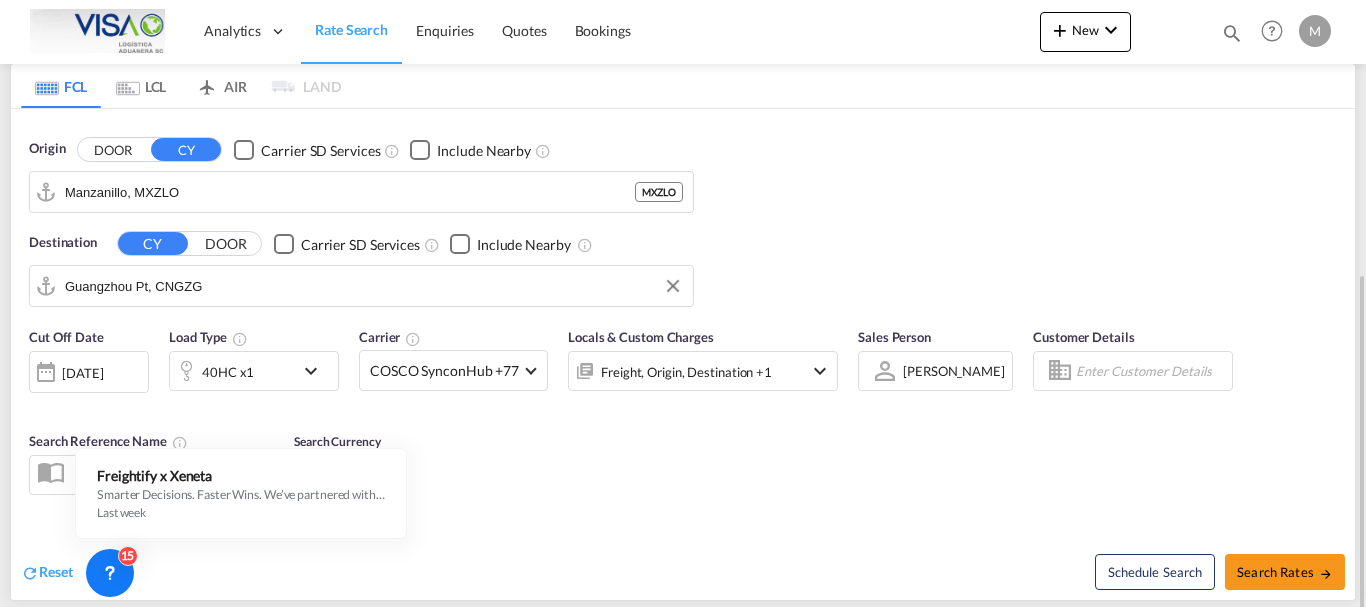 scroll, scrollTop: 300, scrollLeft: 0, axis: vertical 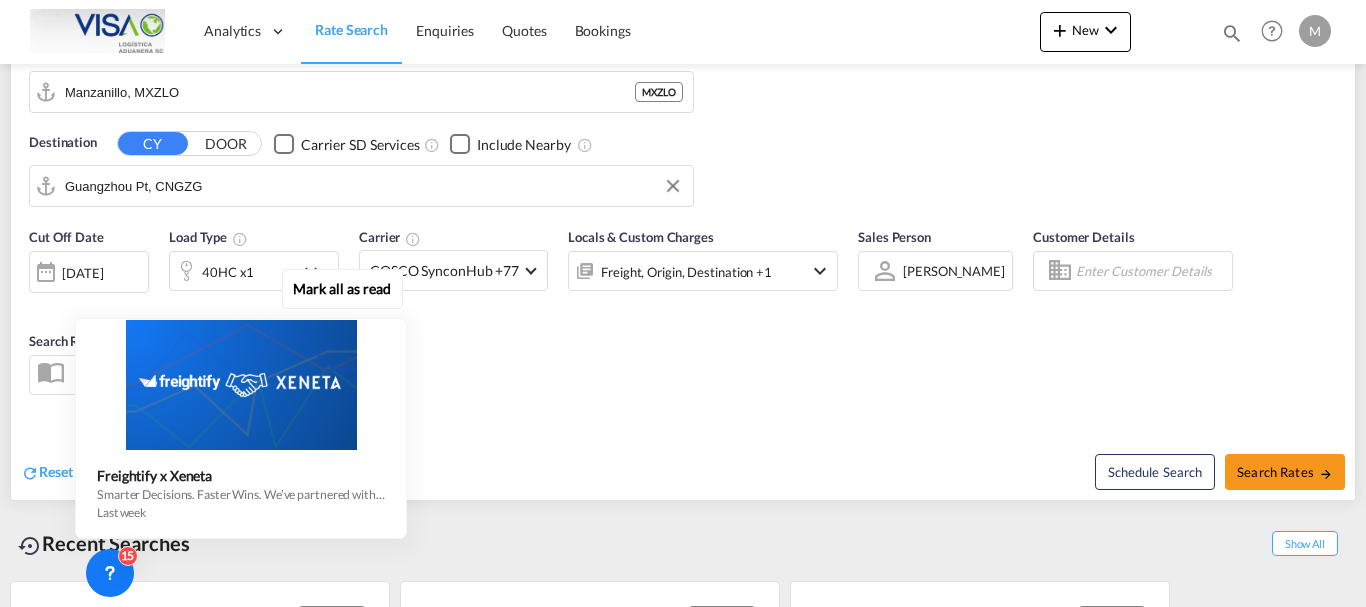 click on "Mark all as read Freightify x Xeneta Smarter Decisions. Faster Wins. We’ve partnered with Xeneta, the global leader in real-time freight rate benchmarking and market intelligence , to bring market average rate data on selected lanes directly into your Freightify RMS. Benchmark your contracted and spot rates on selected lanes with real-time market averages Get instant visibility into pricing trends to stay ahead in dynamic markets Price with precision and protect your margins in every quote Respond faster with rates your customers can trust Move with clarity in a volatile freight environment Benchmark your rates now. Sign up below last week" at bounding box center [246, 400] 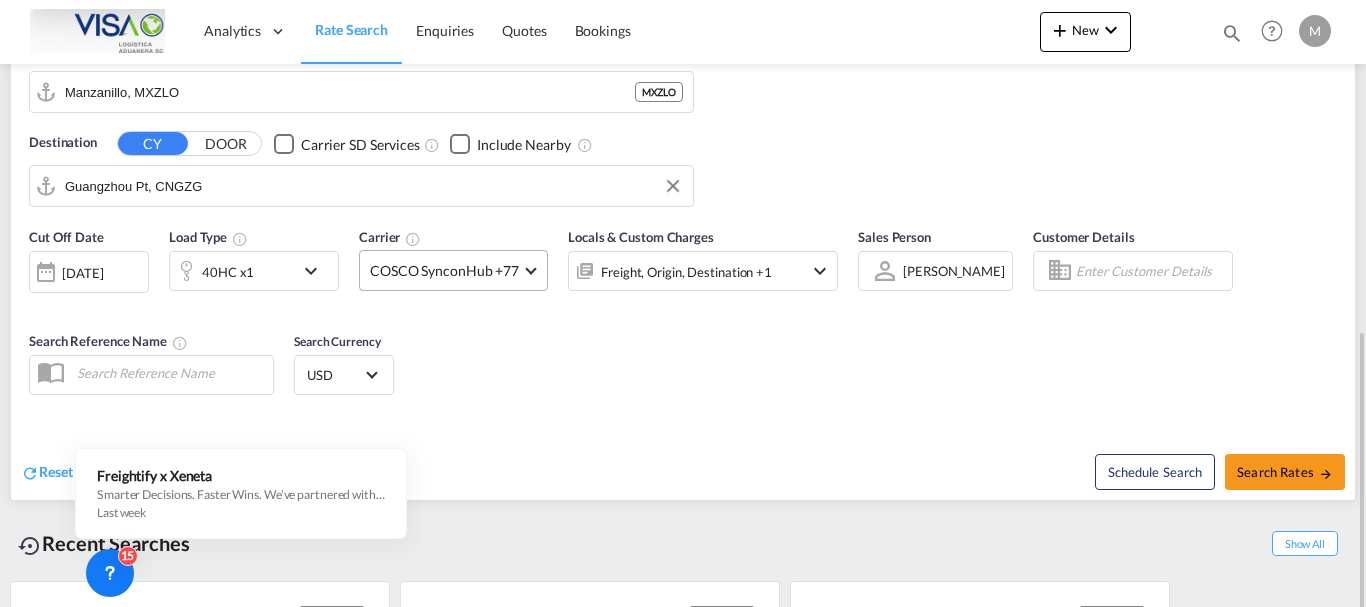 scroll, scrollTop: 400, scrollLeft: 0, axis: vertical 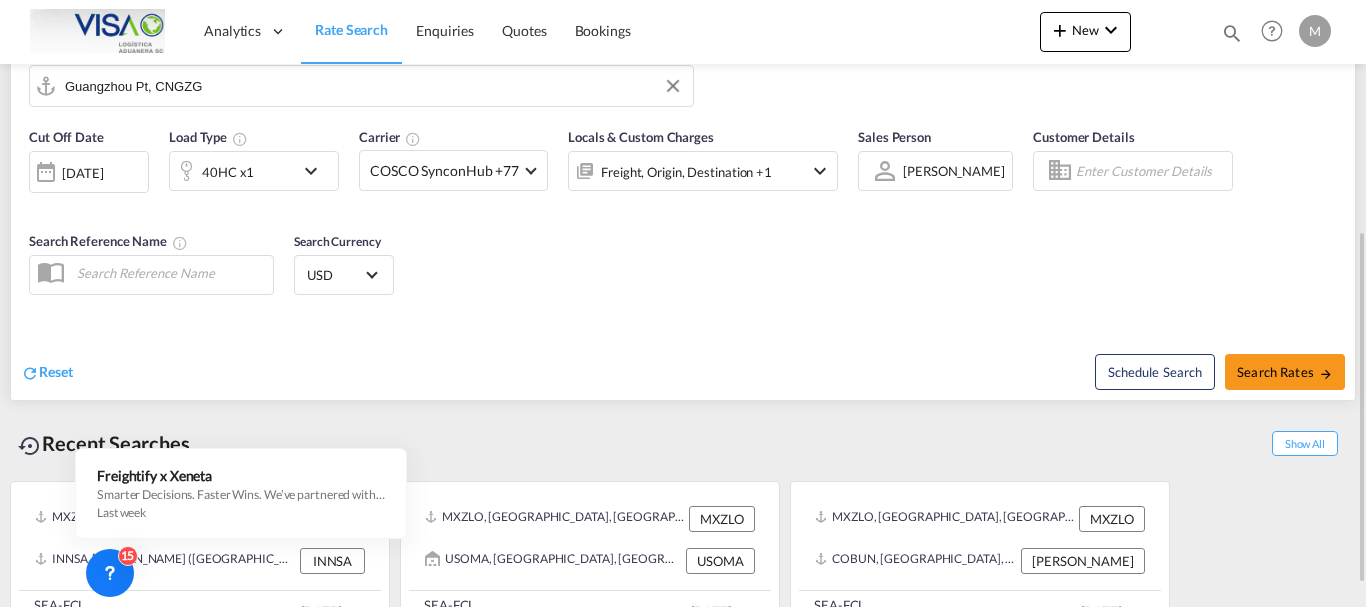 click at bounding box center [316, 171] 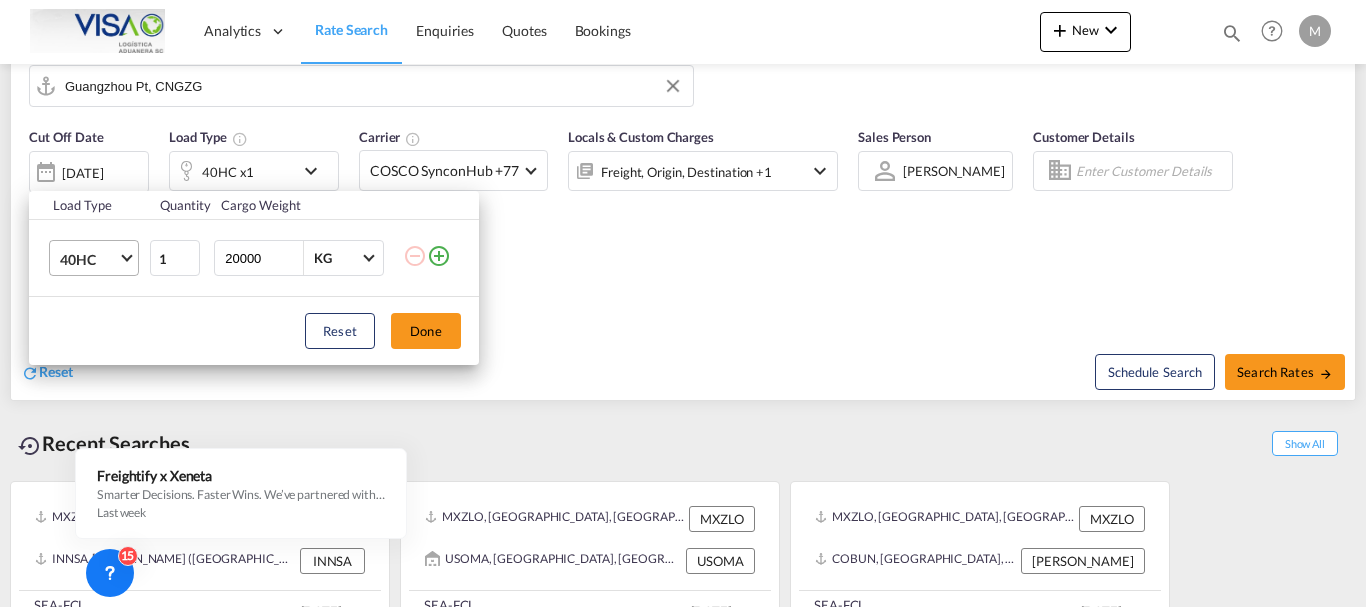 click on "40HC" at bounding box center (98, 258) 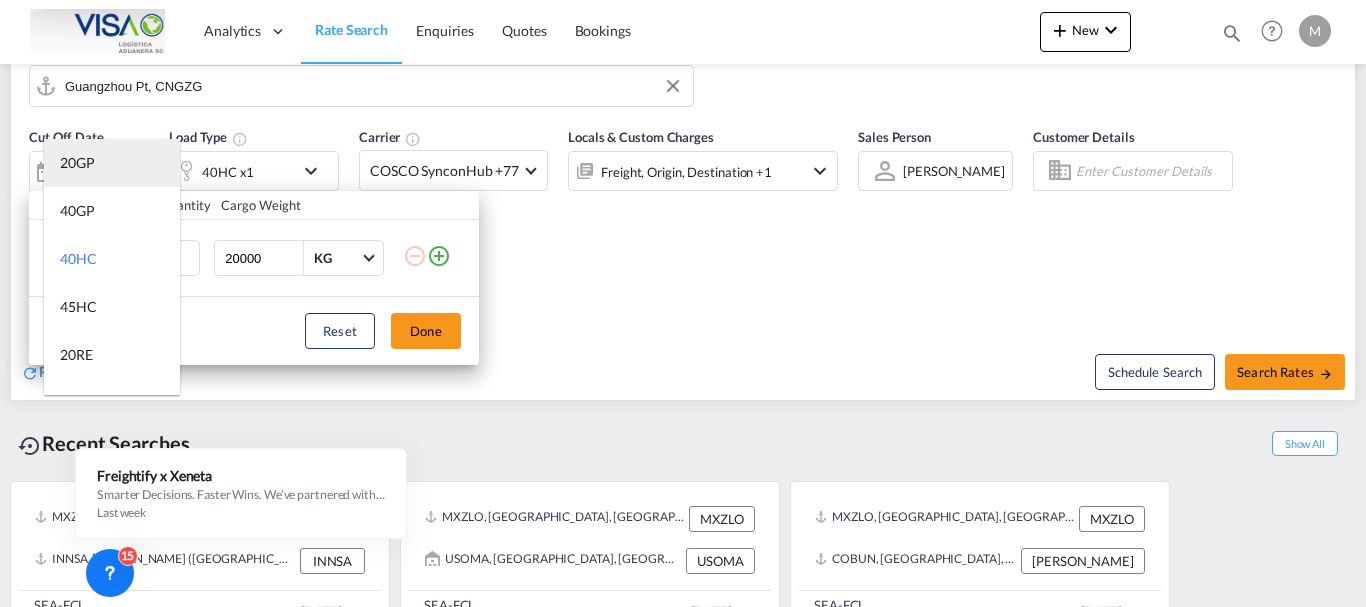 click on "20GP" at bounding box center [112, 163] 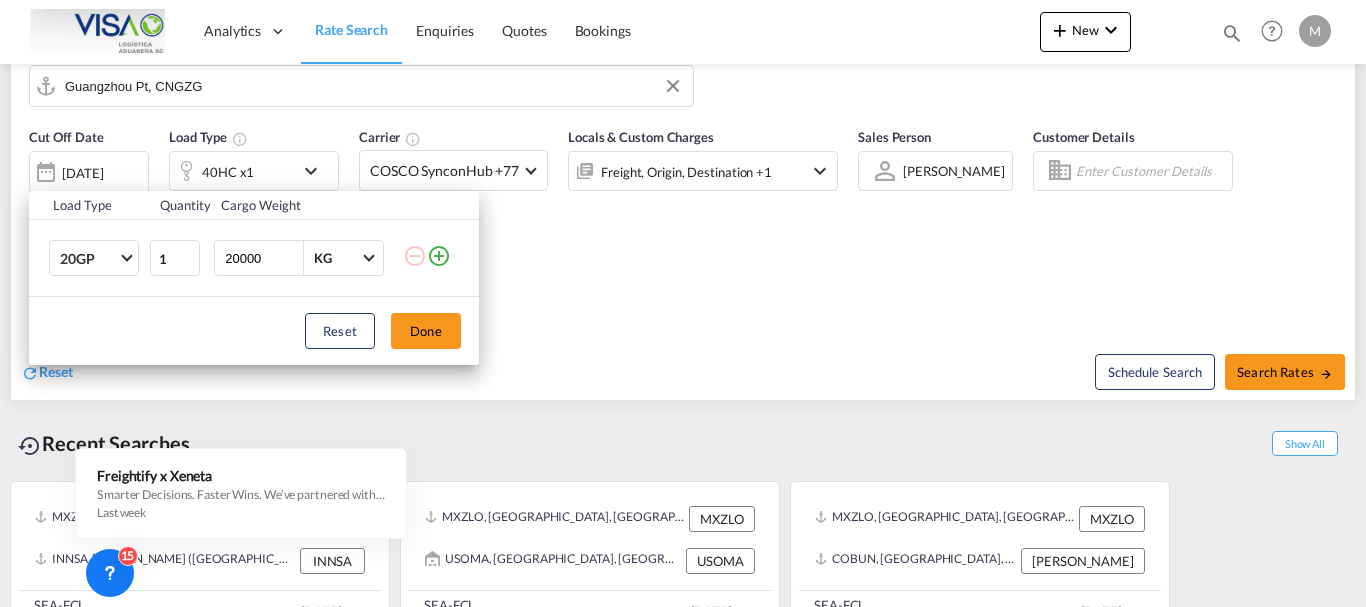 click on "Load Type
Quantity Cargo Weight
20GP
1 20000 KG KG
Load type addition is restricted to 4 Reset Done" at bounding box center (683, 303) 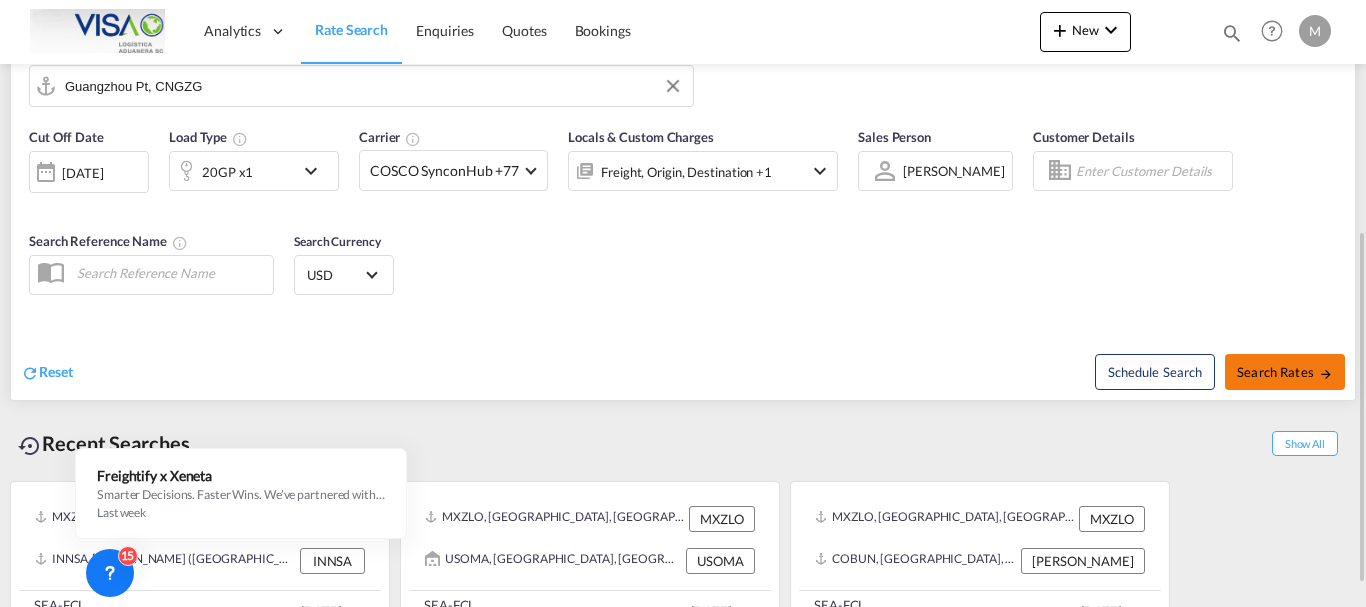 click on "Search Rates" at bounding box center [1285, 372] 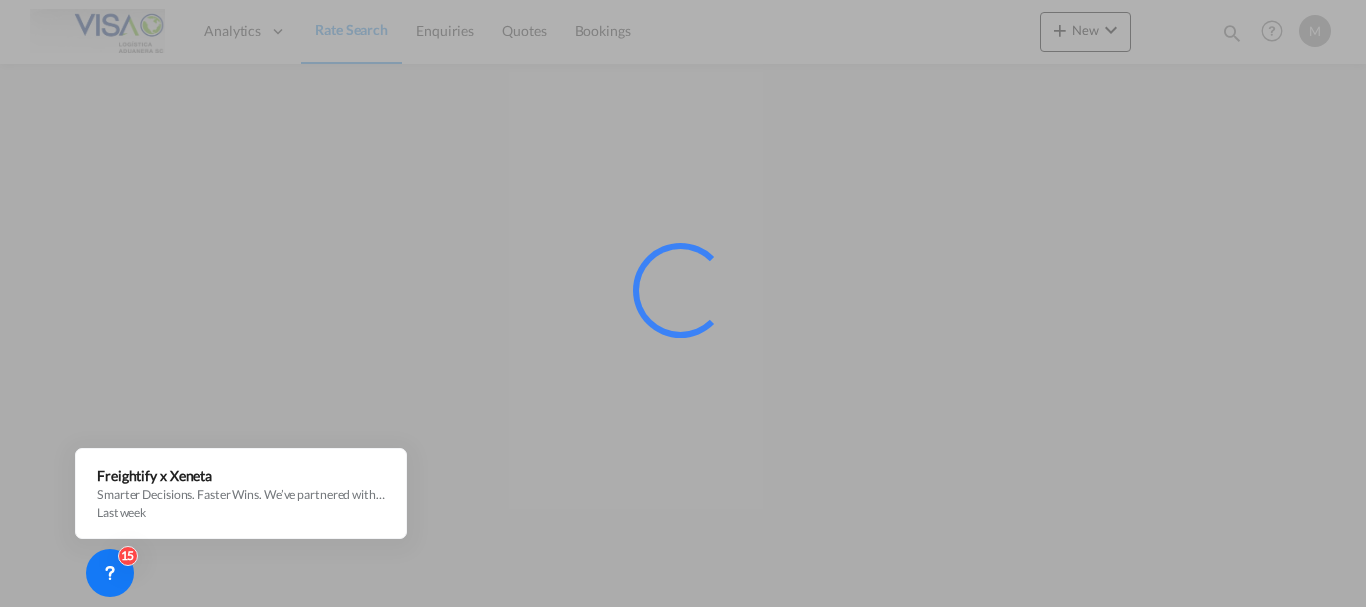 scroll, scrollTop: 0, scrollLeft: 0, axis: both 